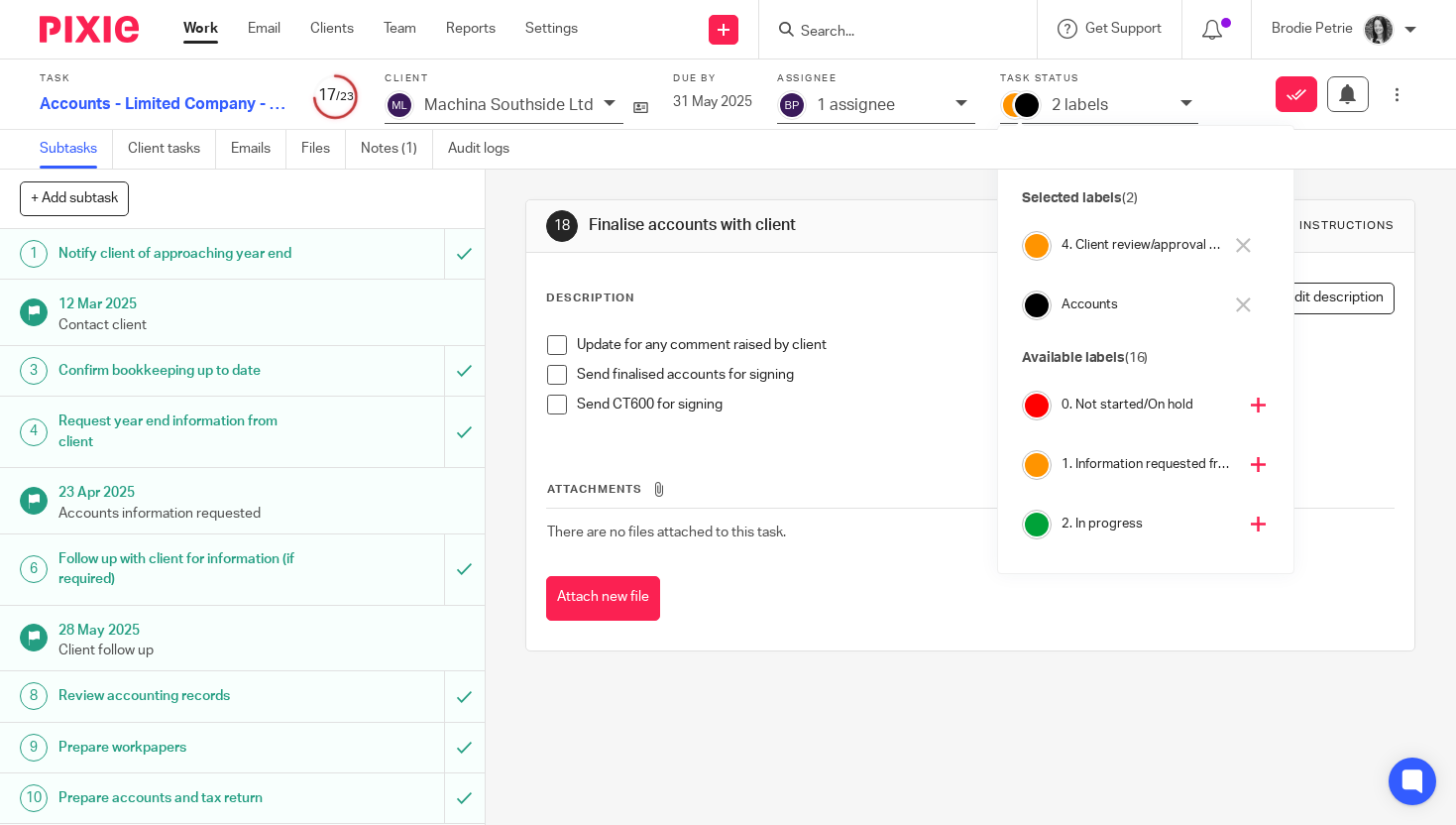 scroll, scrollTop: 0, scrollLeft: 0, axis: both 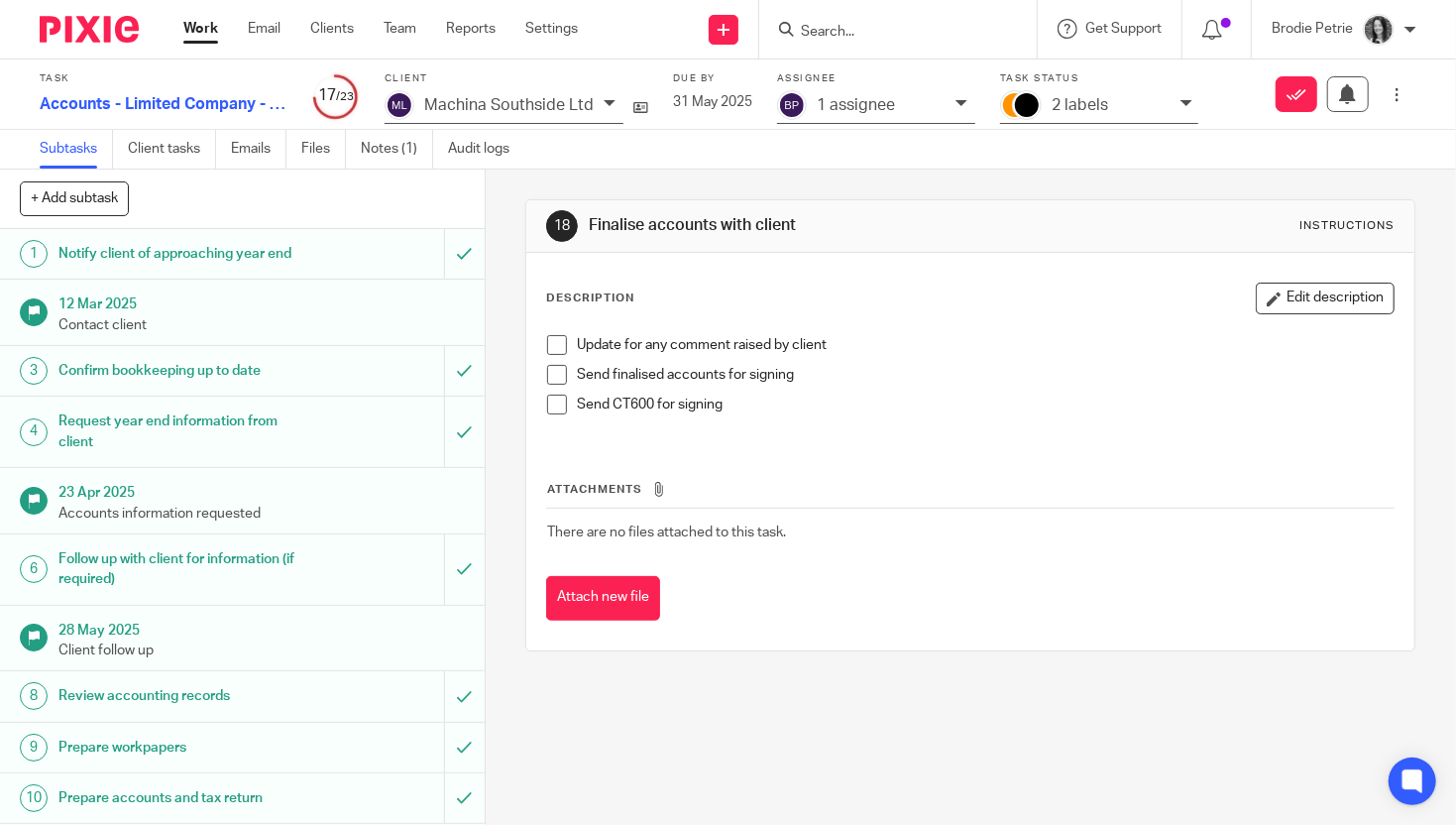 click at bounding box center (888, 33) 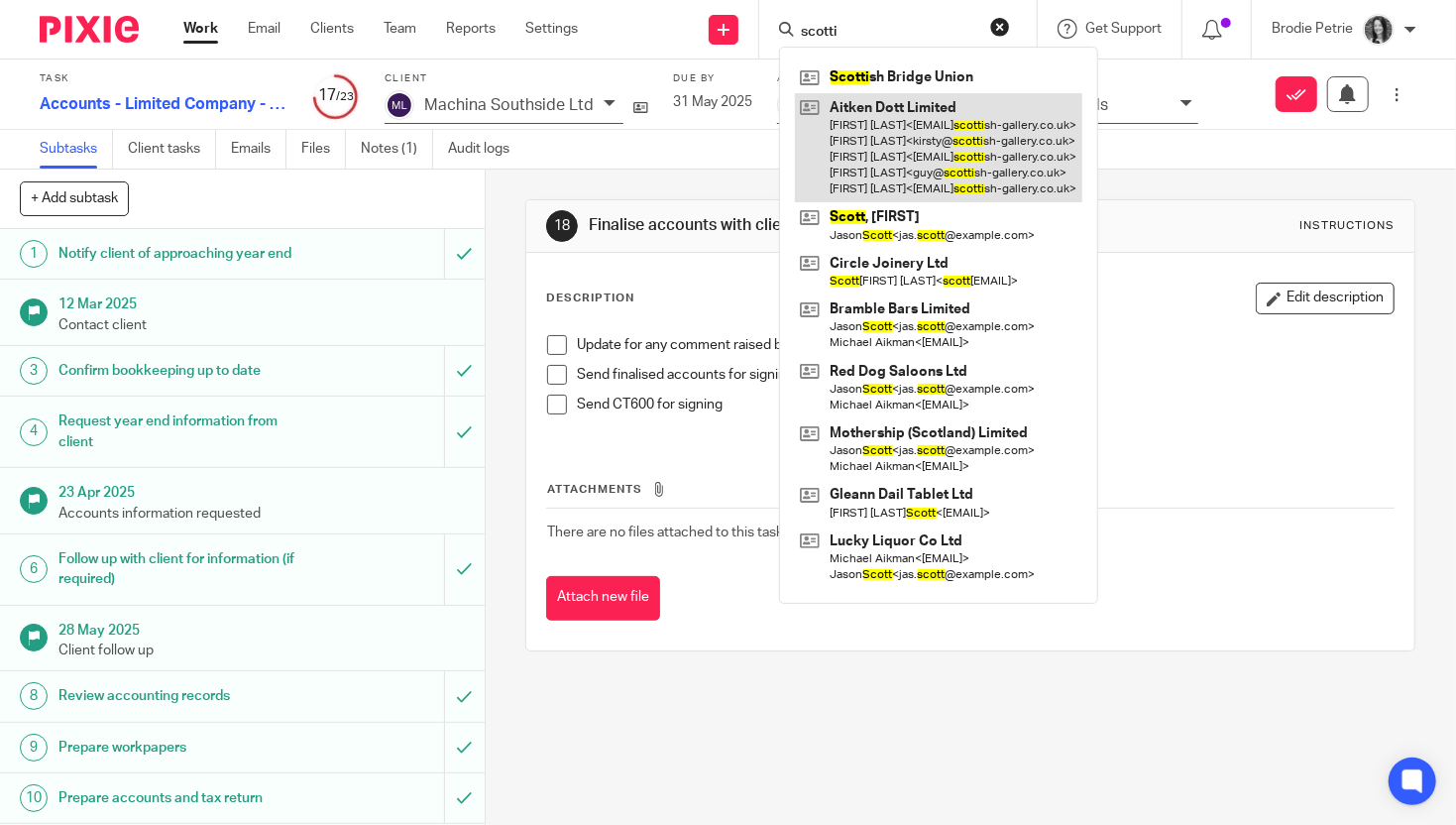 type on "scotti" 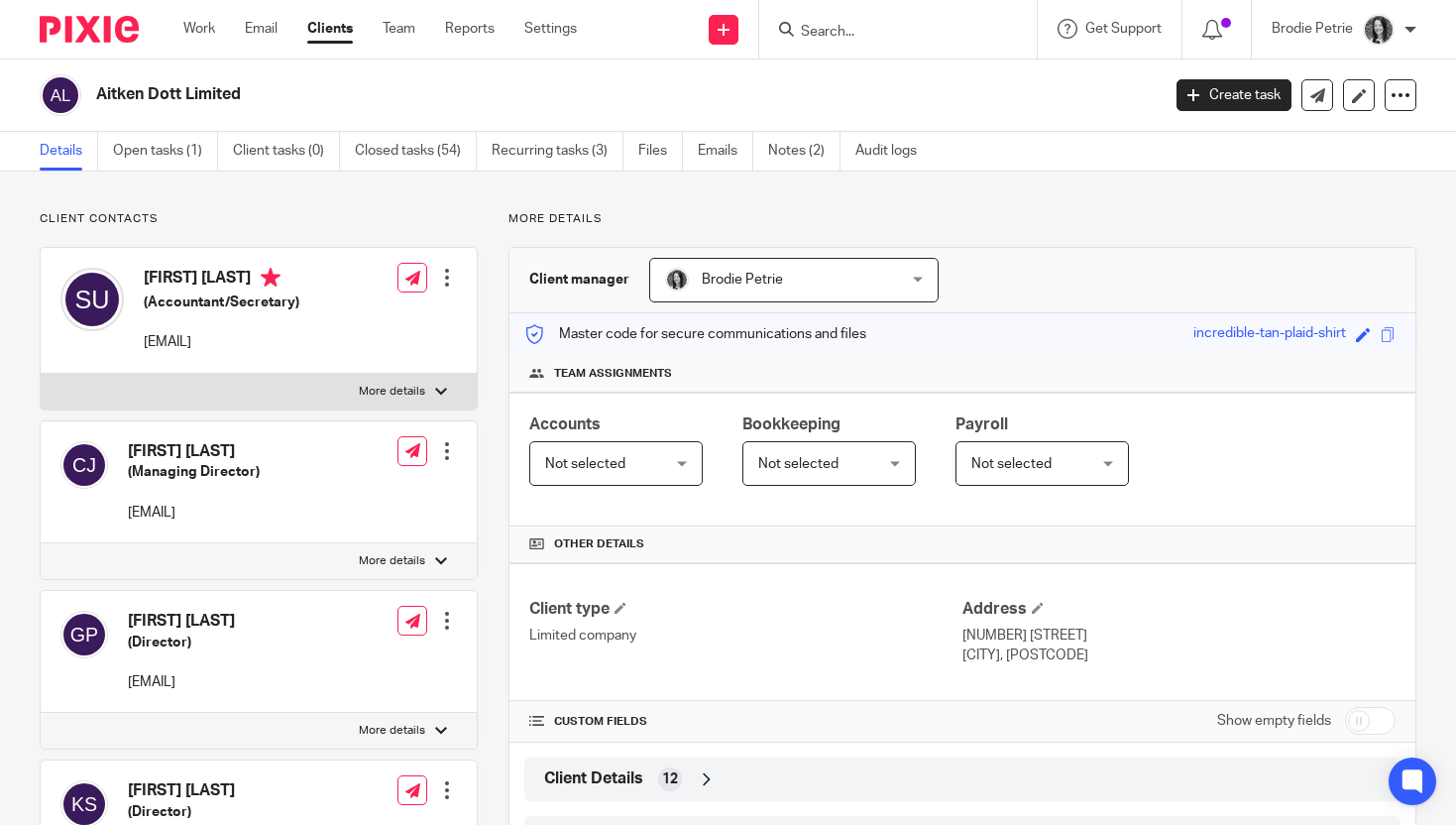 scroll, scrollTop: 0, scrollLeft: 0, axis: both 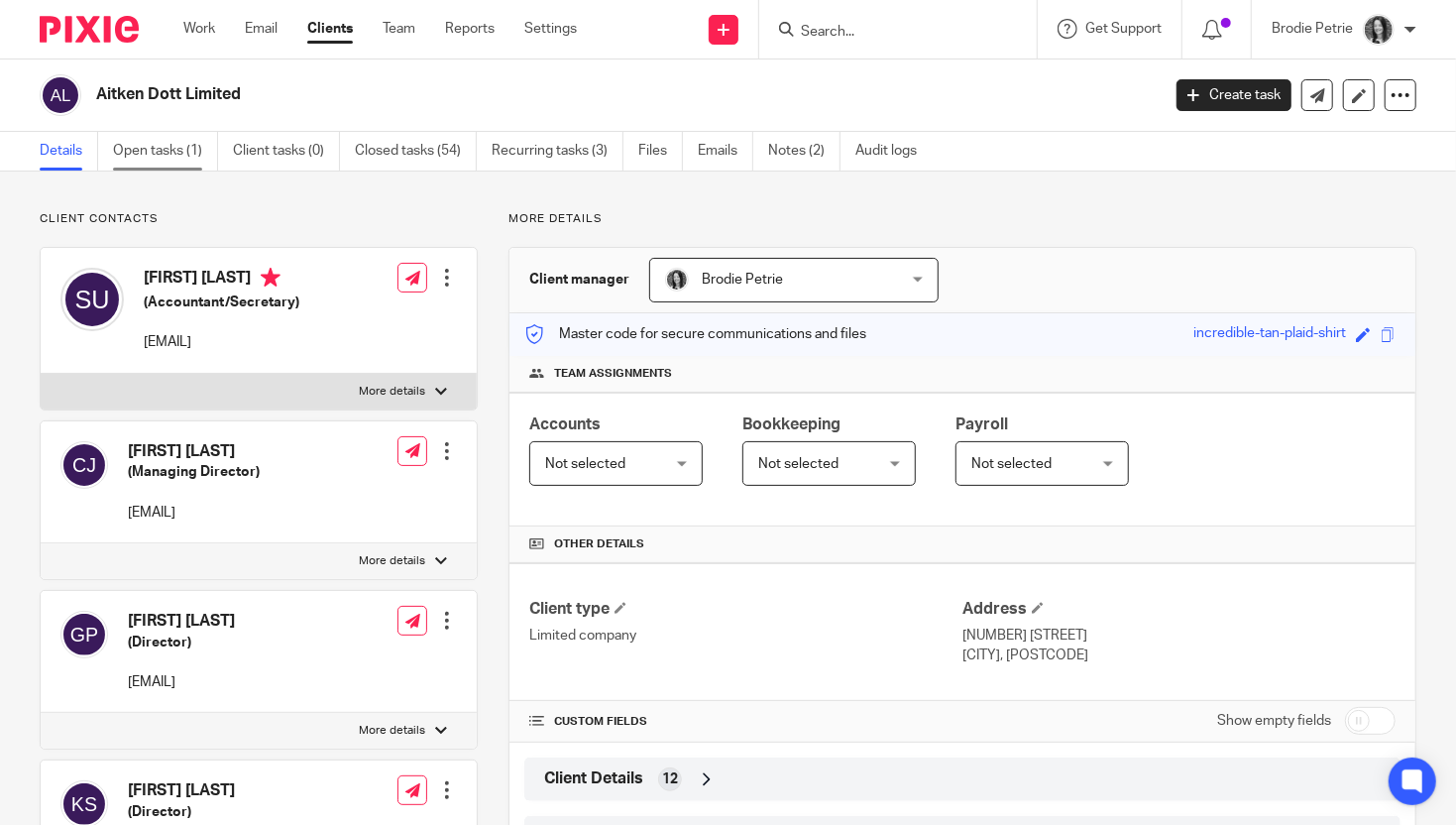 click on "Open tasks (1)" at bounding box center (166, 151) 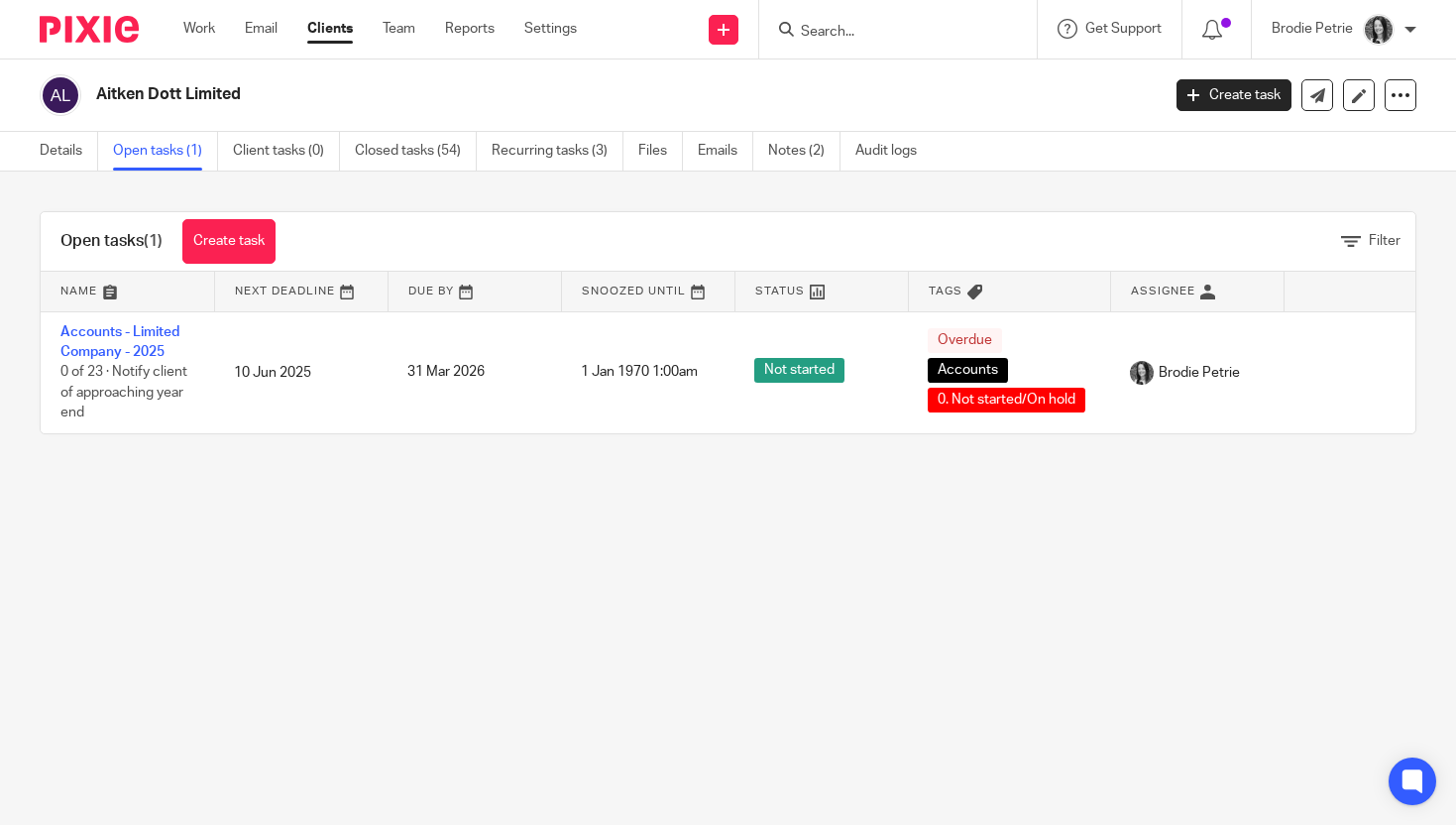 scroll, scrollTop: 0, scrollLeft: 0, axis: both 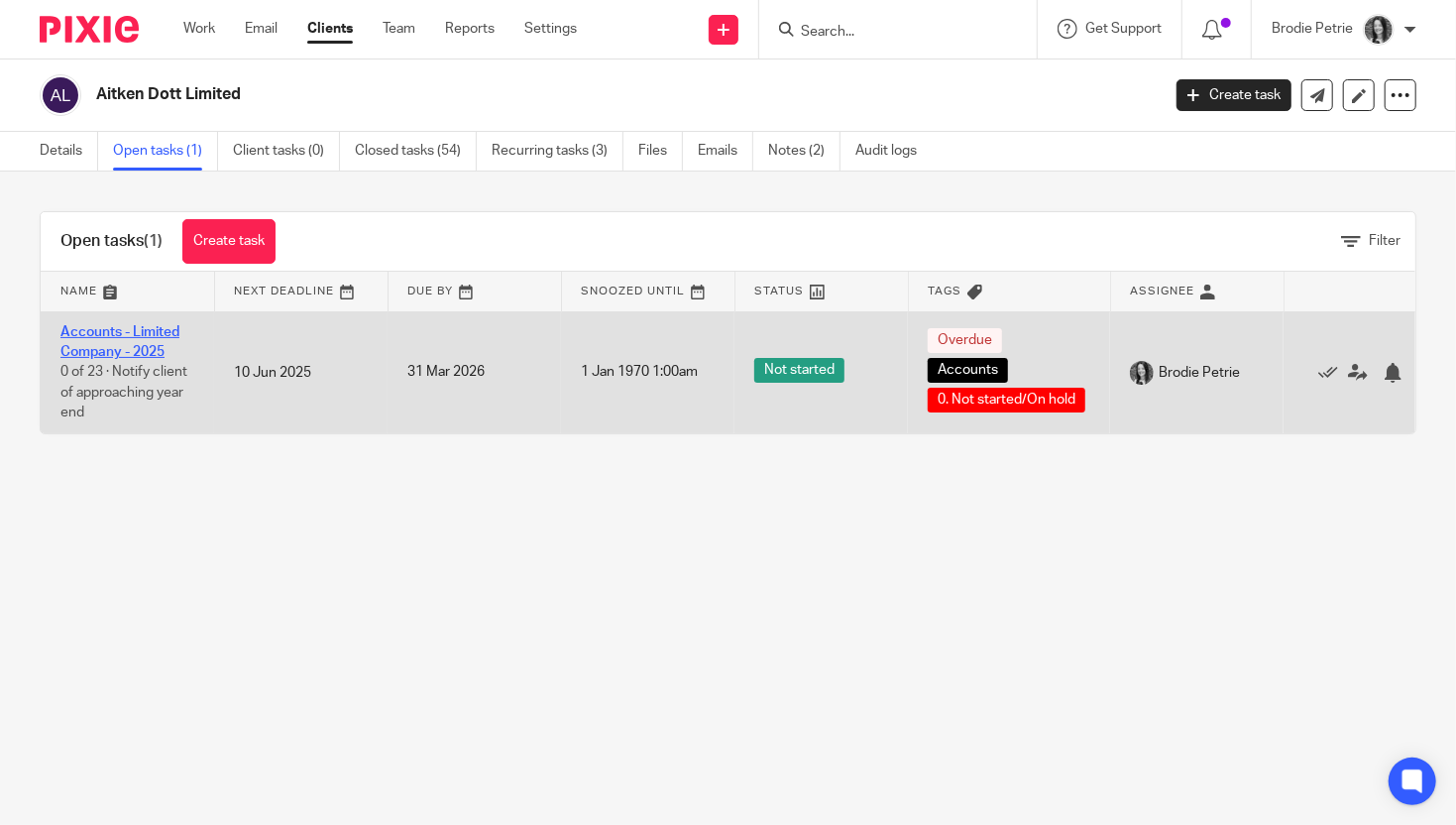 click on "Accounts - Limited Company - 2025" at bounding box center (120, 342) 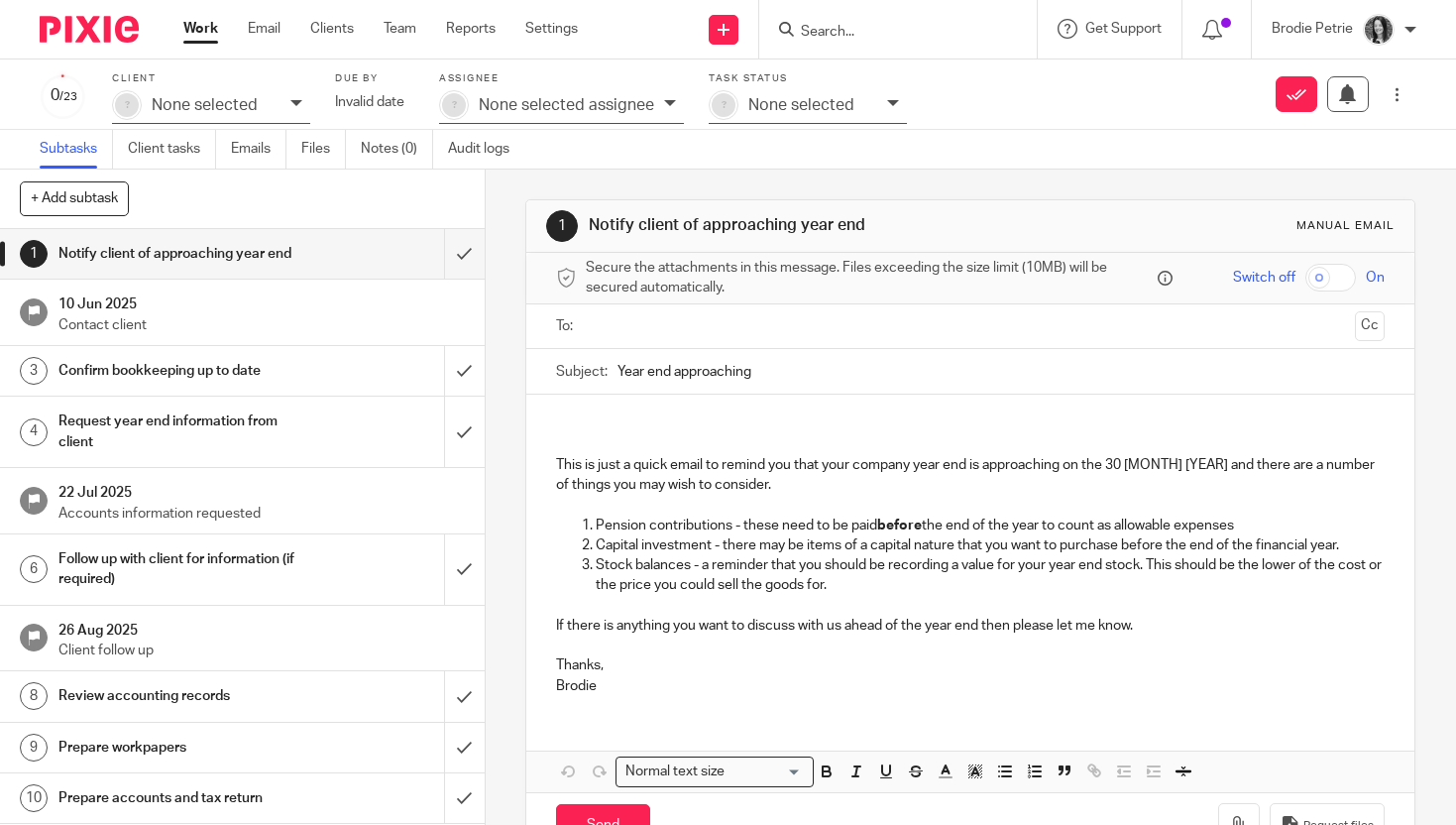 scroll, scrollTop: 0, scrollLeft: 0, axis: both 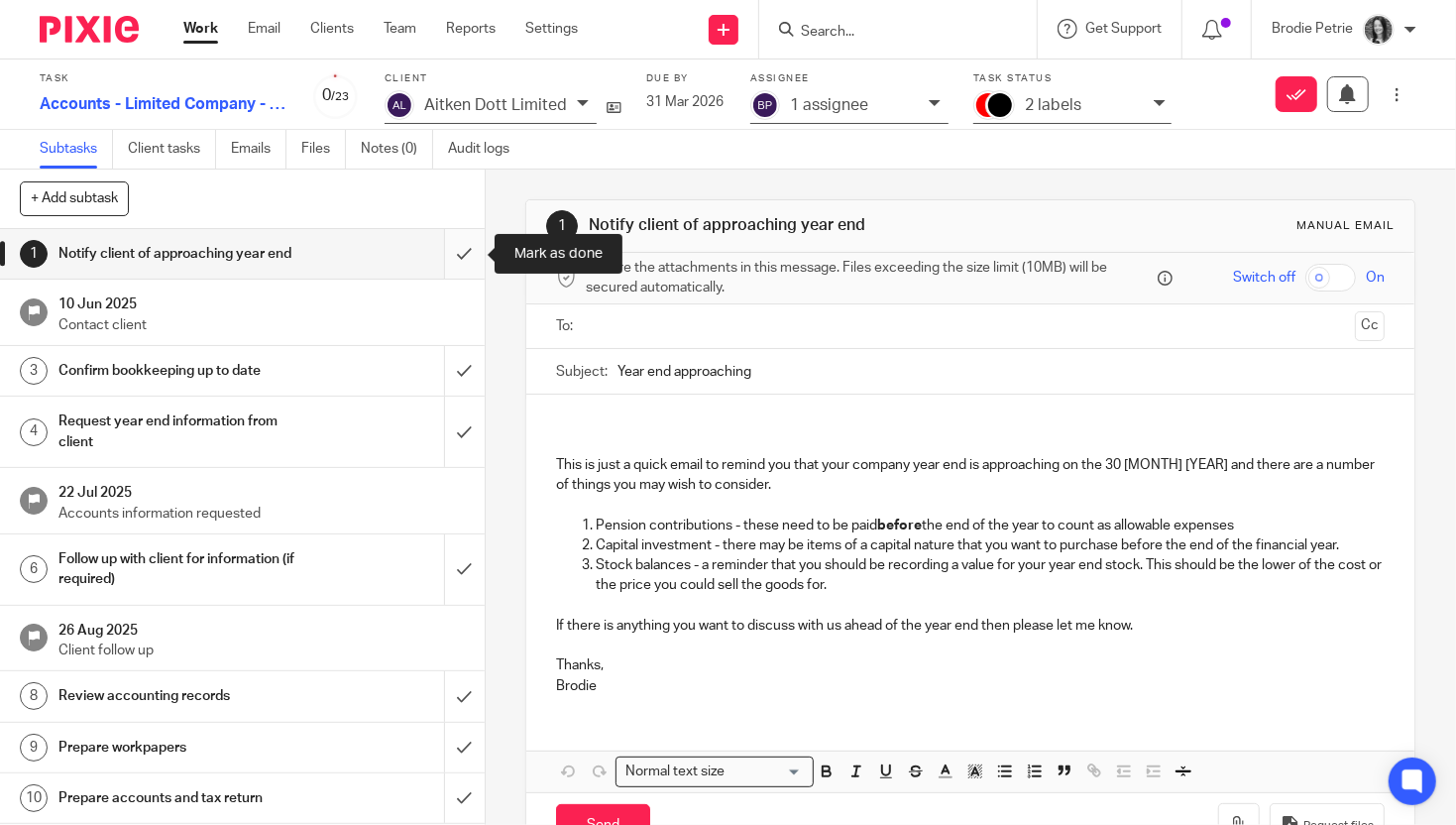 click at bounding box center [242, 254] 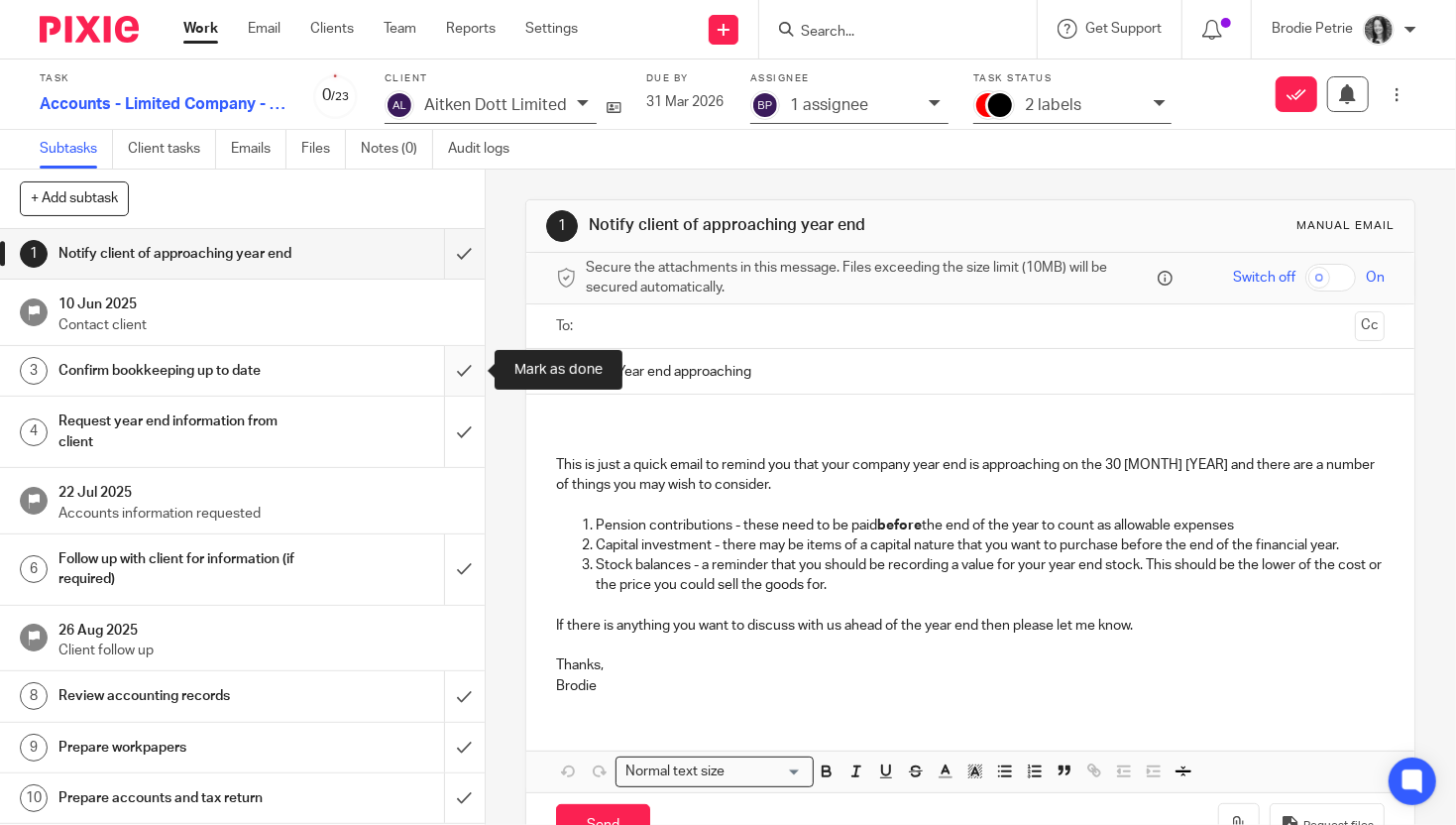 click at bounding box center (242, 371) 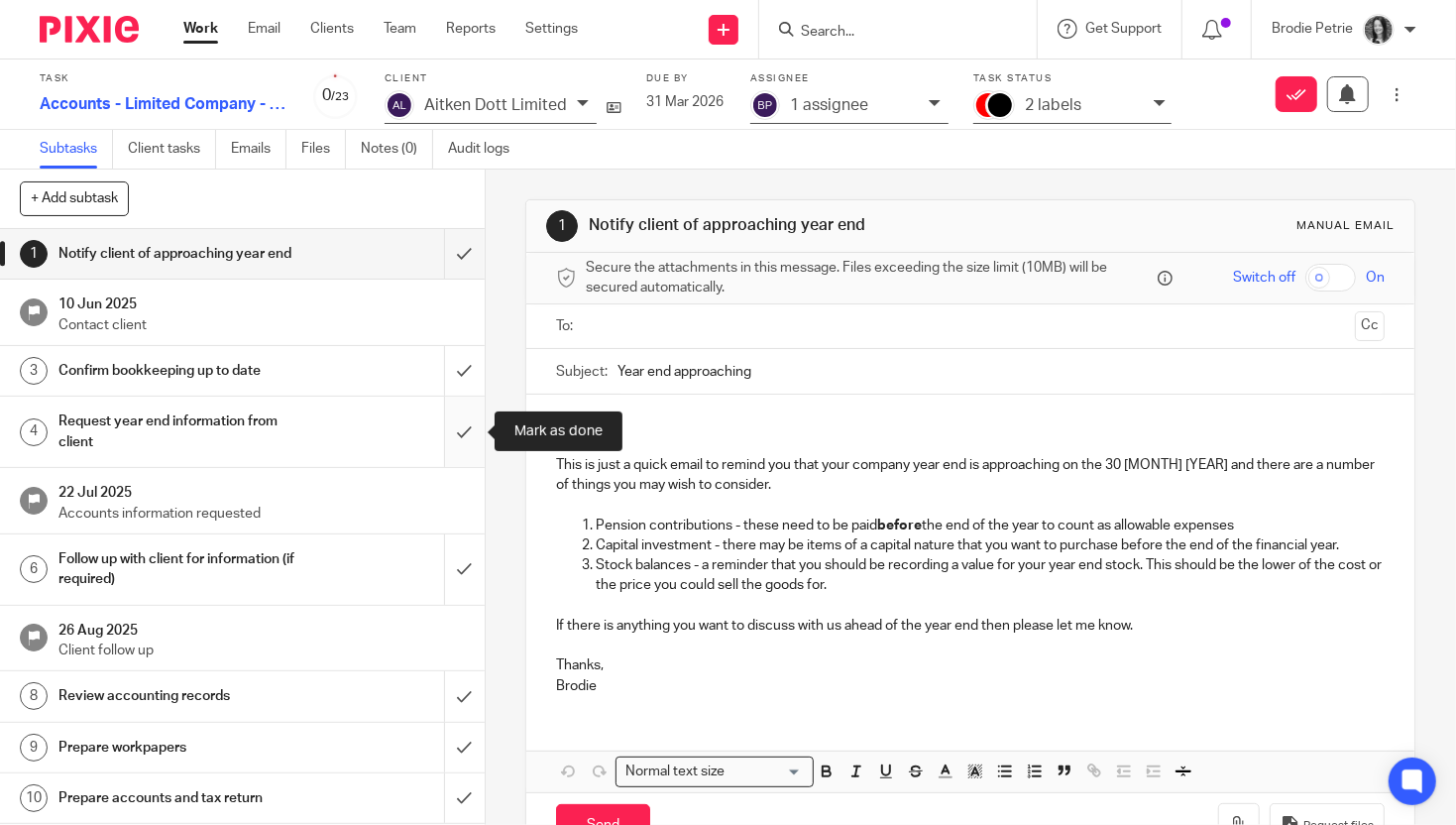 click at bounding box center [242, 431] 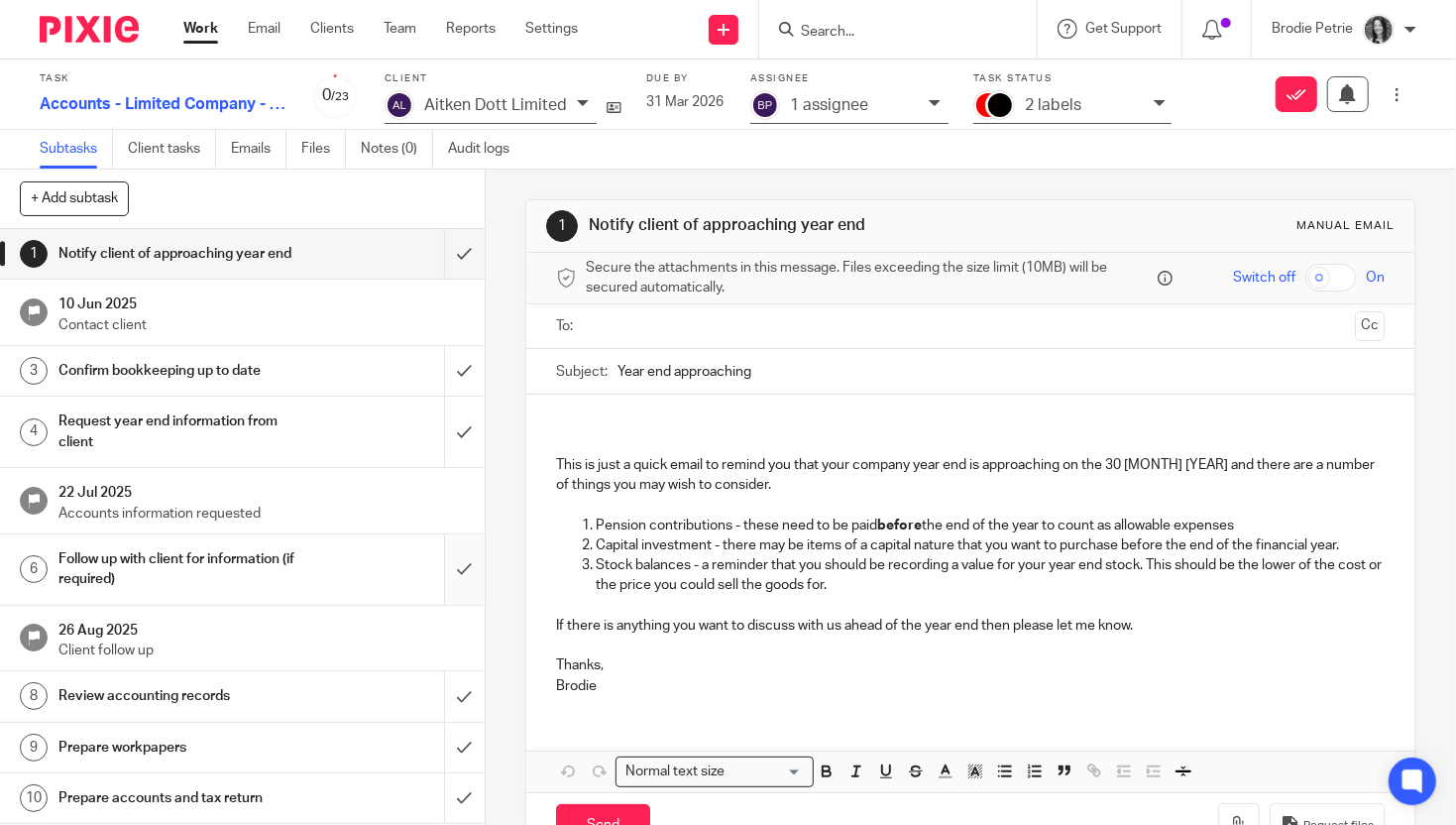 click at bounding box center (242, 569) 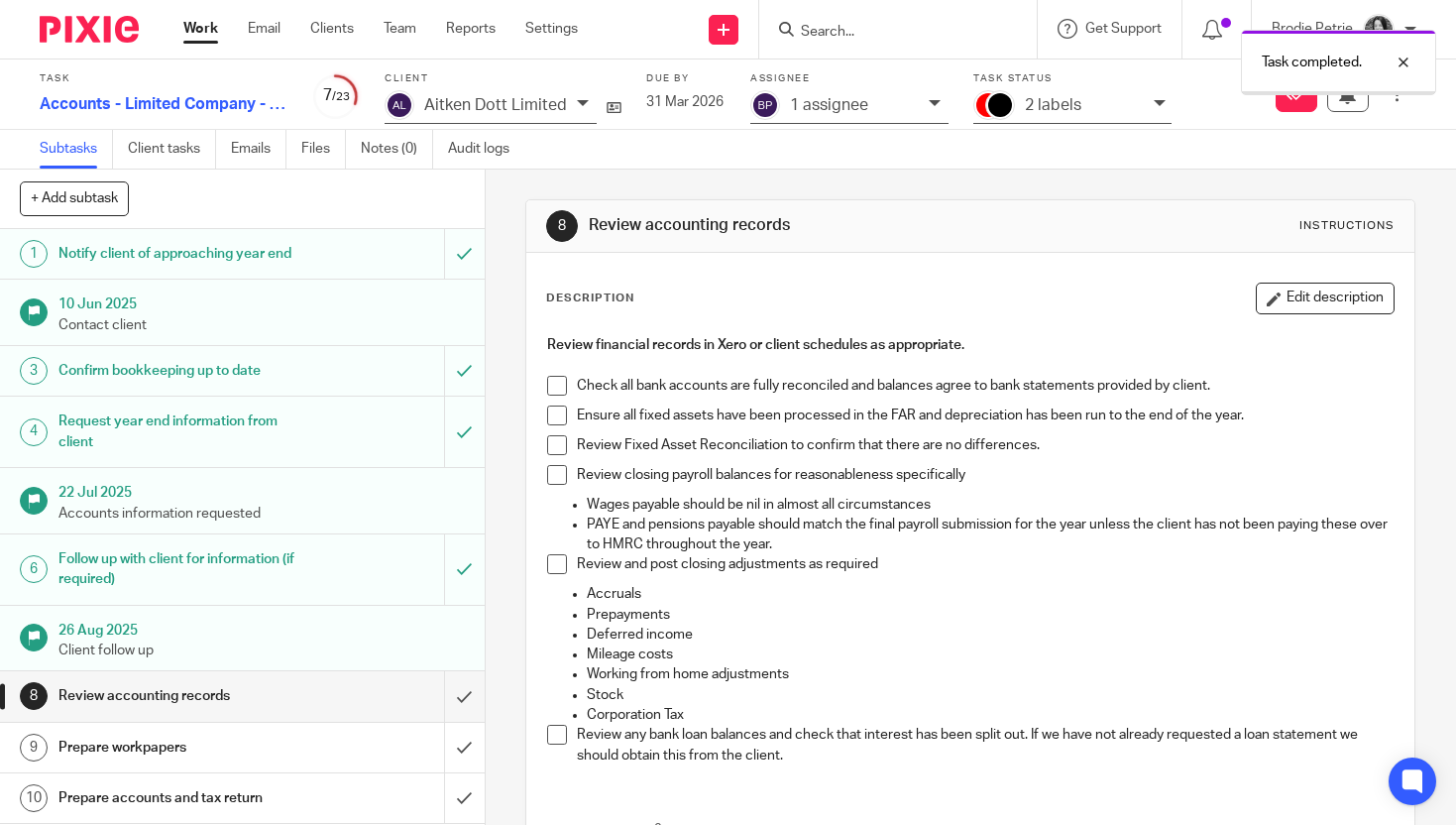scroll, scrollTop: 0, scrollLeft: 0, axis: both 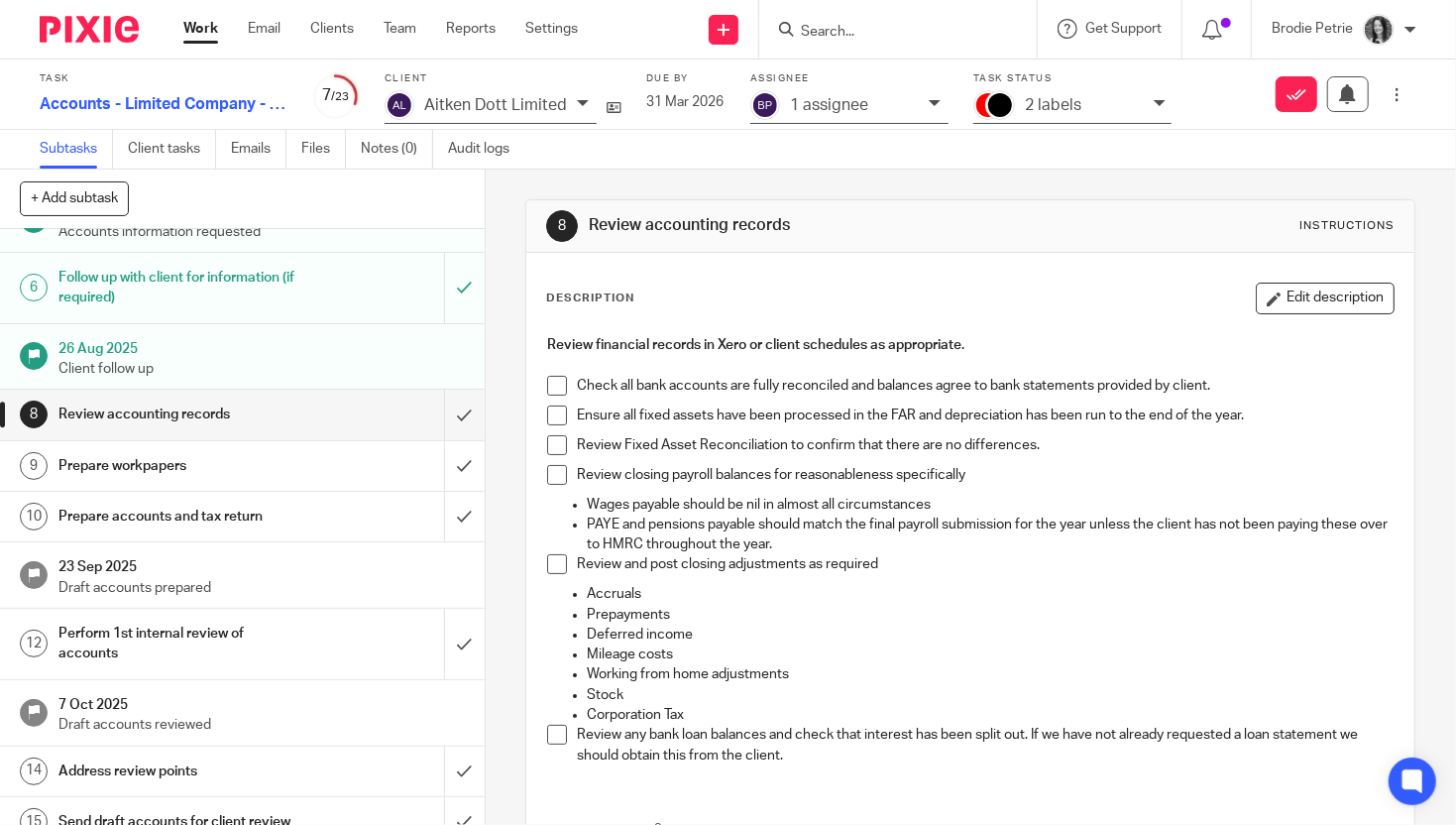 click on "2 labels" at bounding box center [1053, 105] 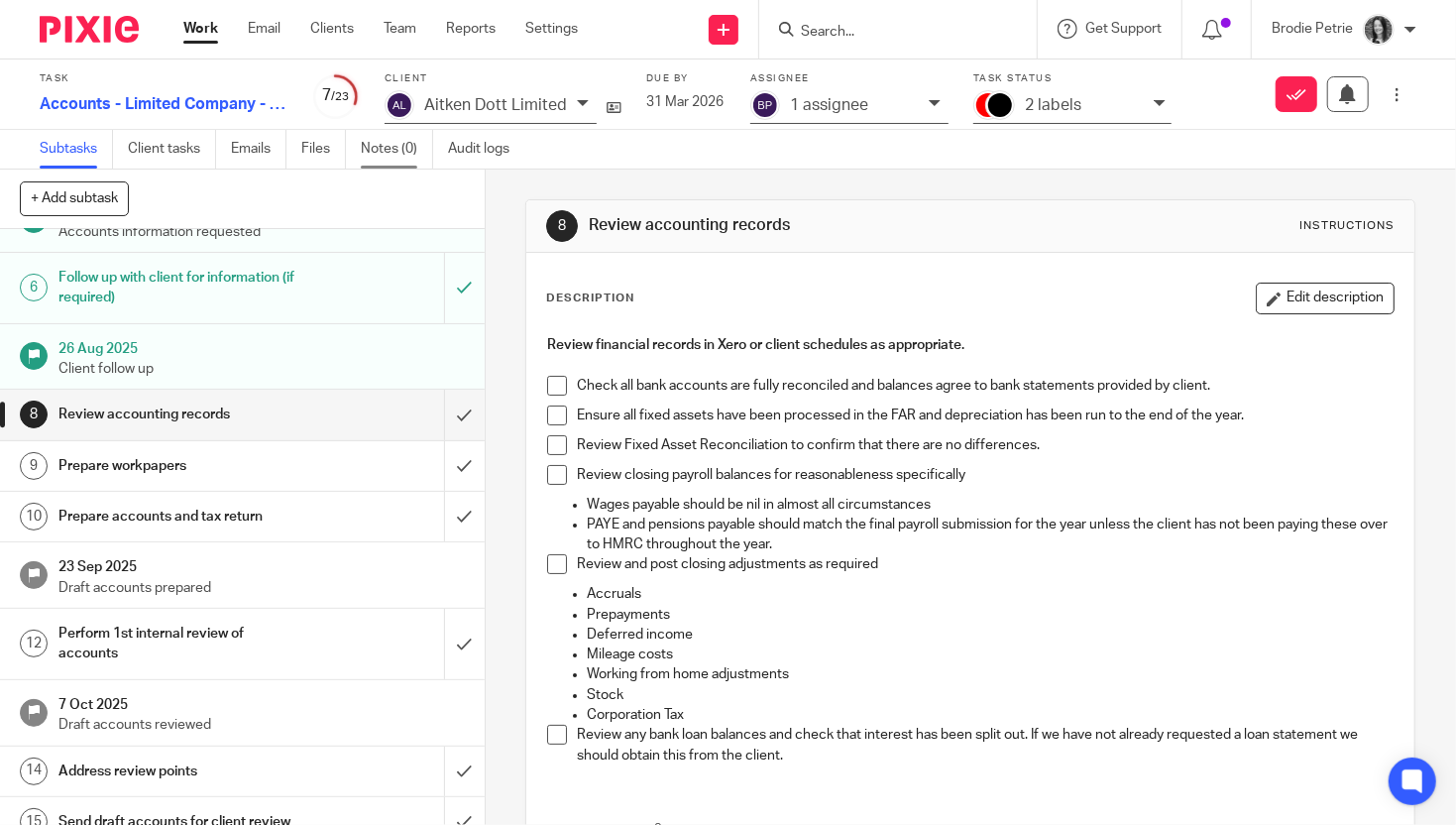 click on "Notes (0)" at bounding box center [396, 149] 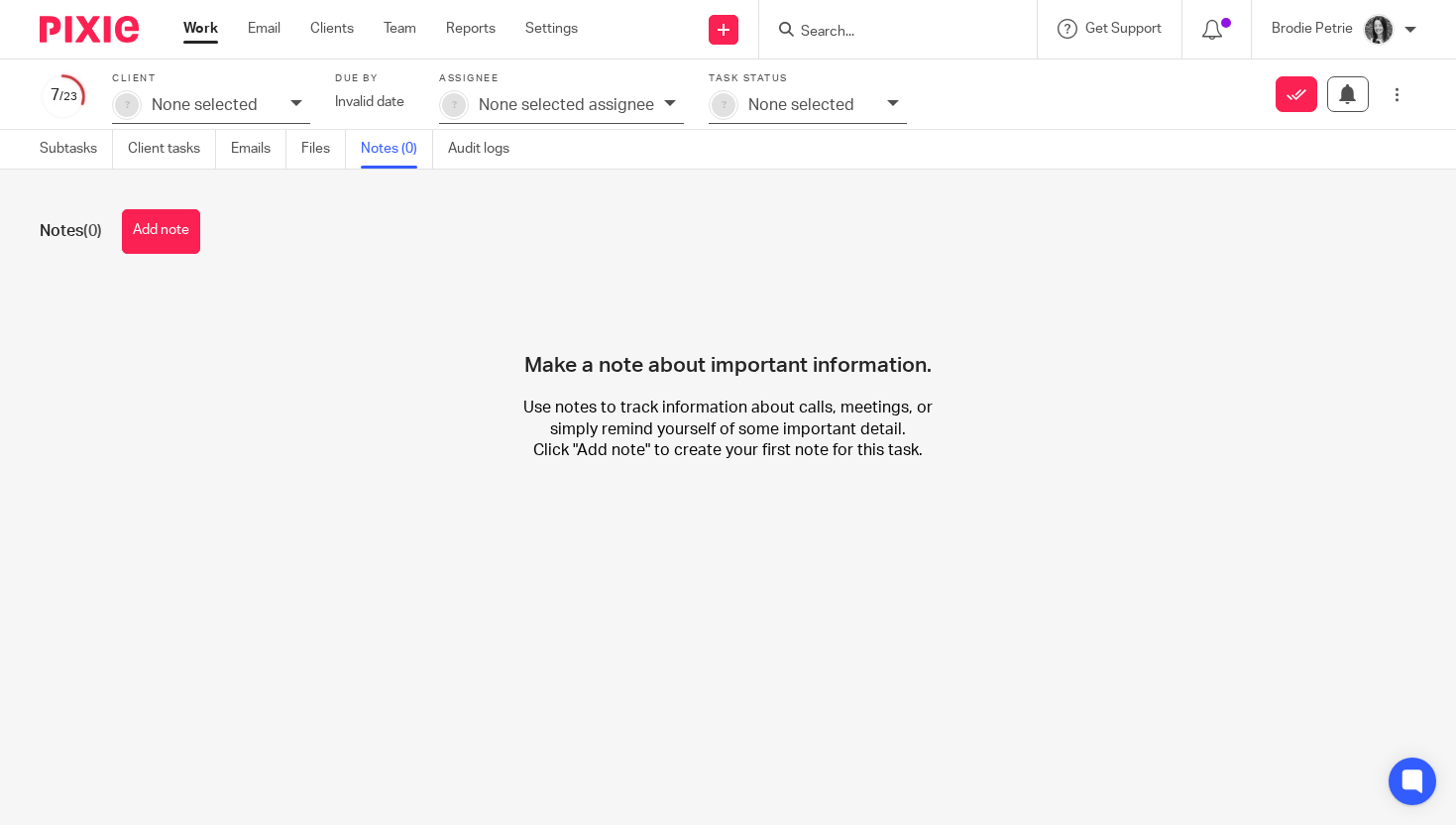 scroll, scrollTop: 0, scrollLeft: 0, axis: both 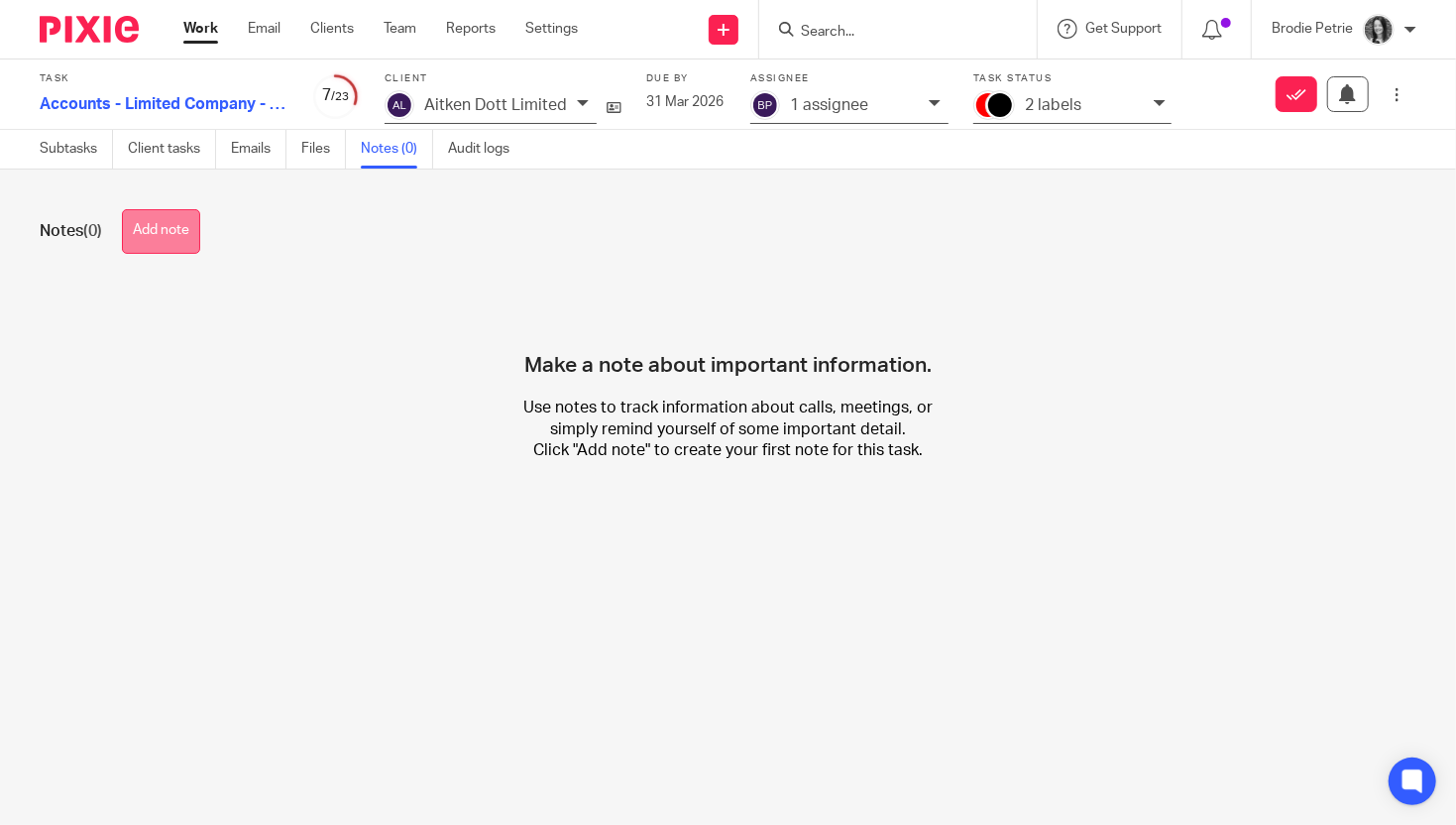 click on "Add note" at bounding box center [161, 231] 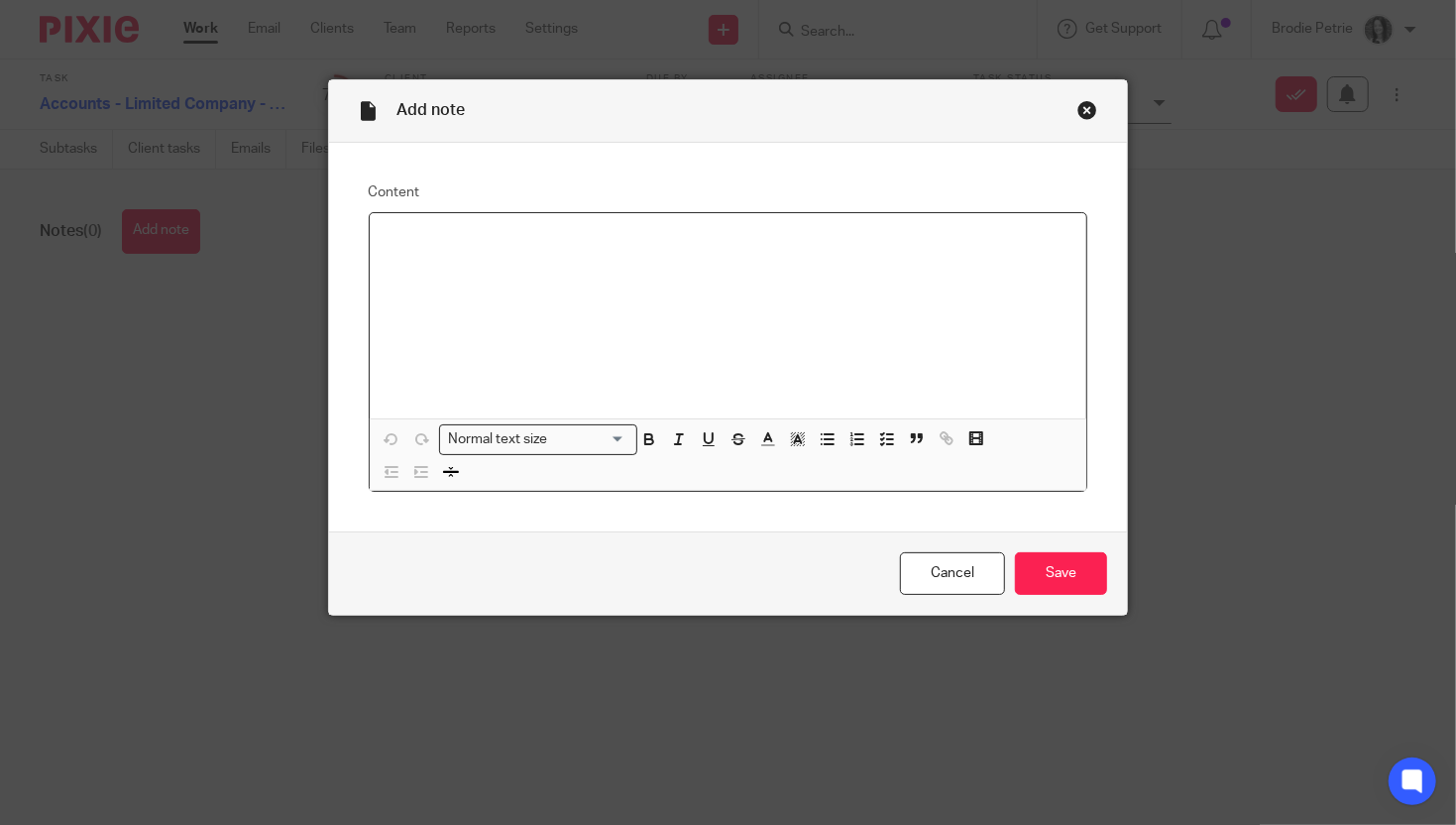 type 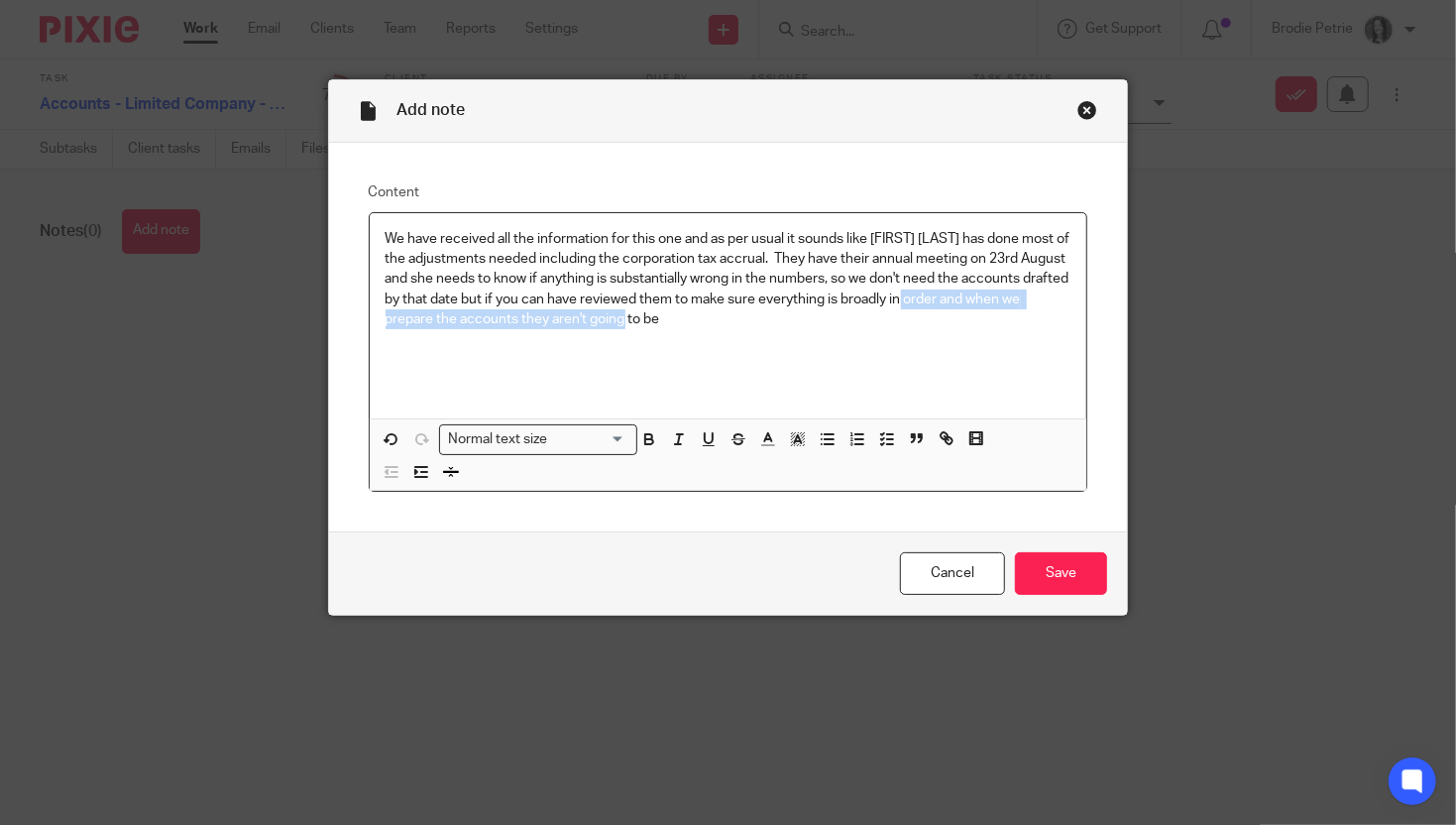 drag, startPoint x: 992, startPoint y: 299, endPoint x: 1005, endPoint y: 326, distance: 29.966648 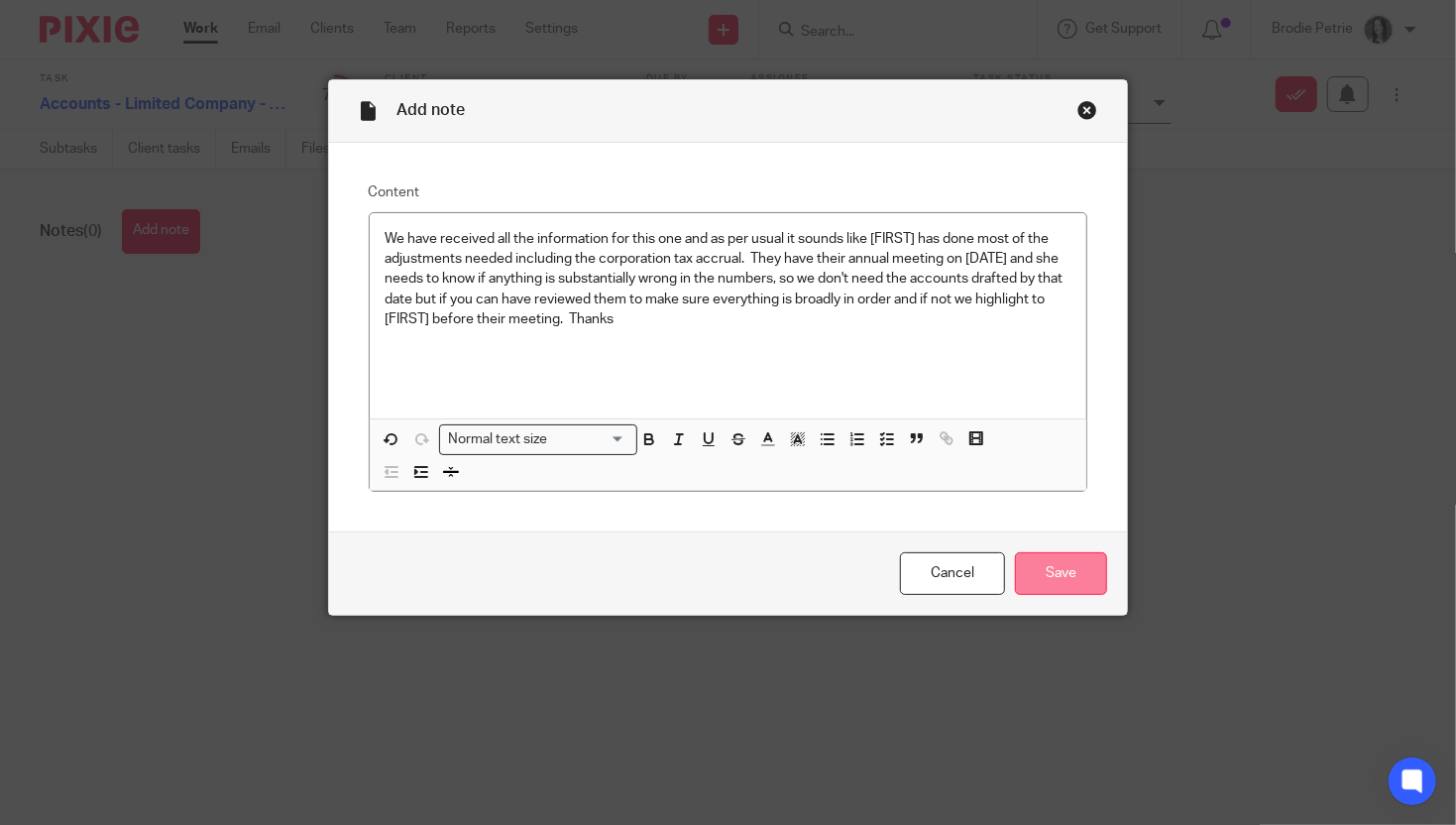 click on "Save" at bounding box center (1061, 573) 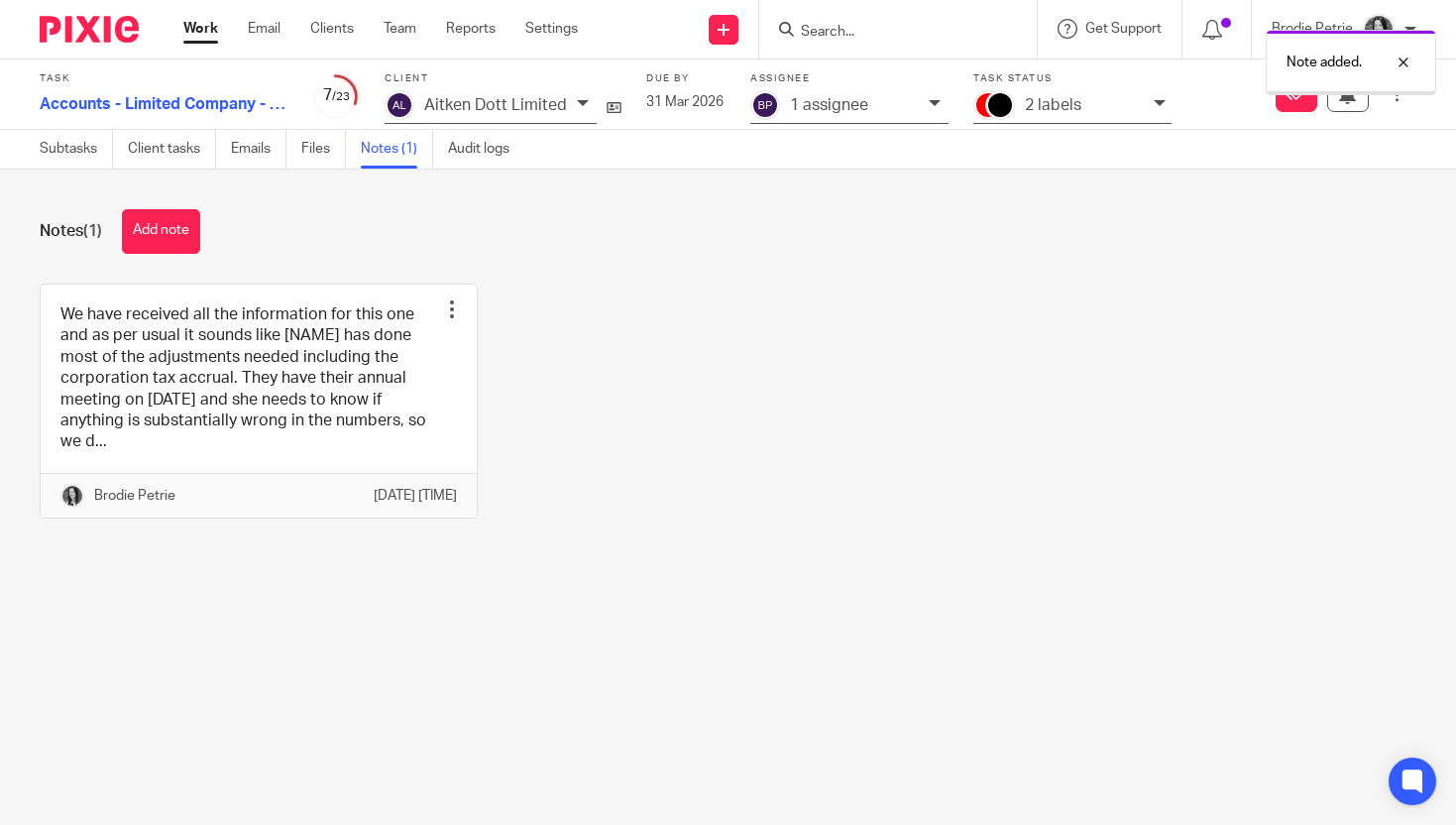 scroll, scrollTop: 0, scrollLeft: 0, axis: both 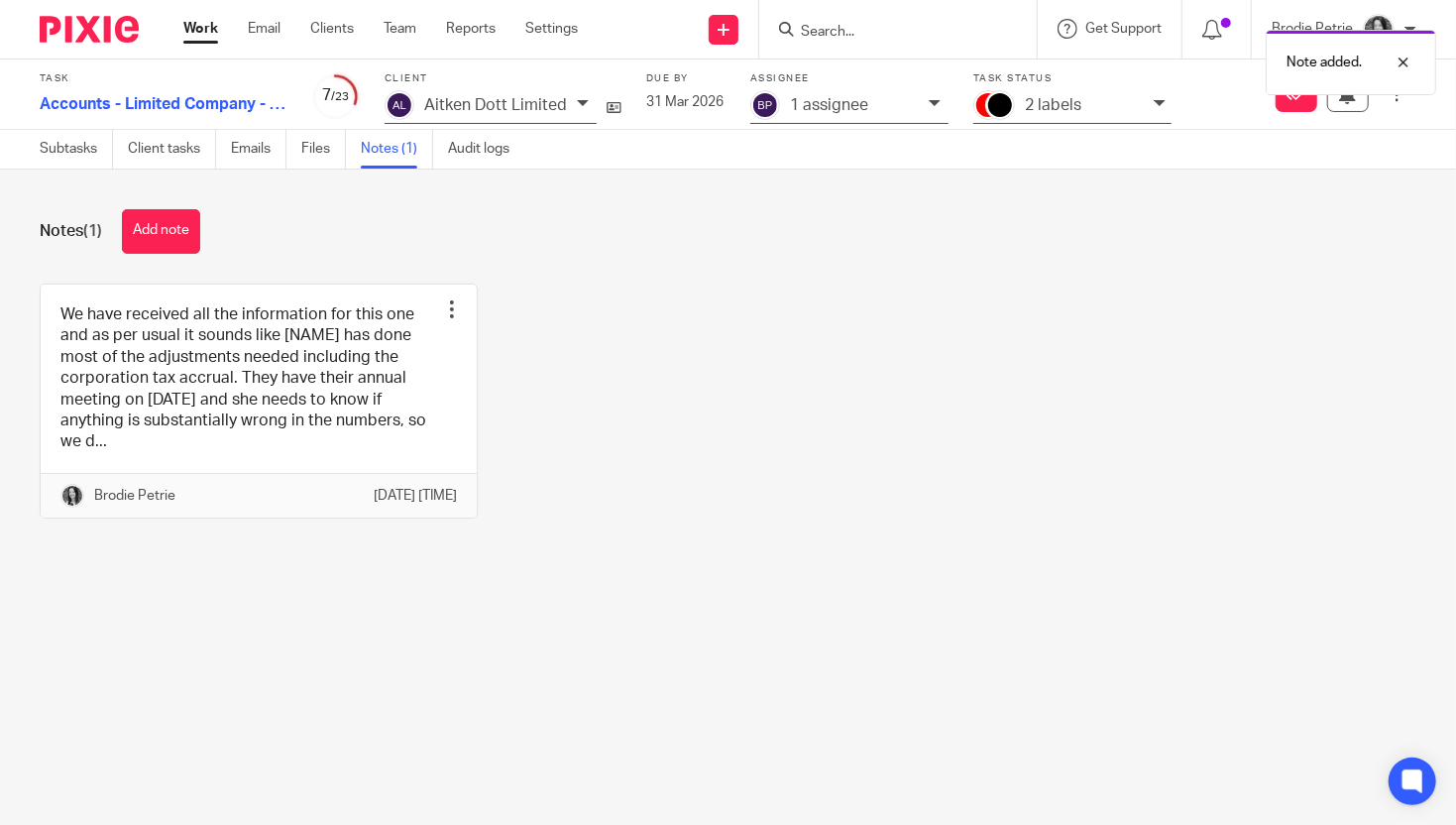click on "1
assignee" at bounding box center [829, 105] 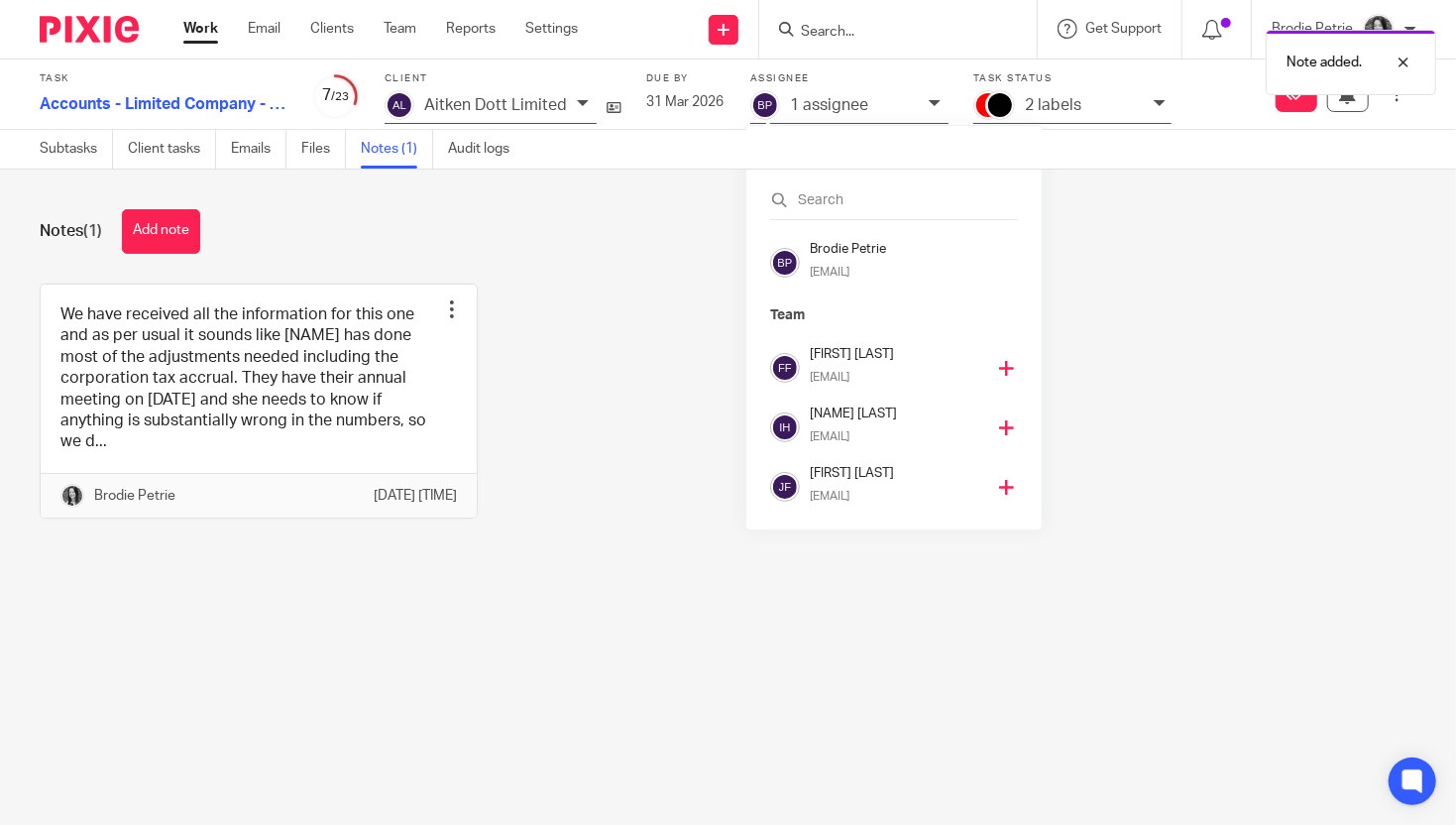 scroll, scrollTop: 112, scrollLeft: 0, axis: vertical 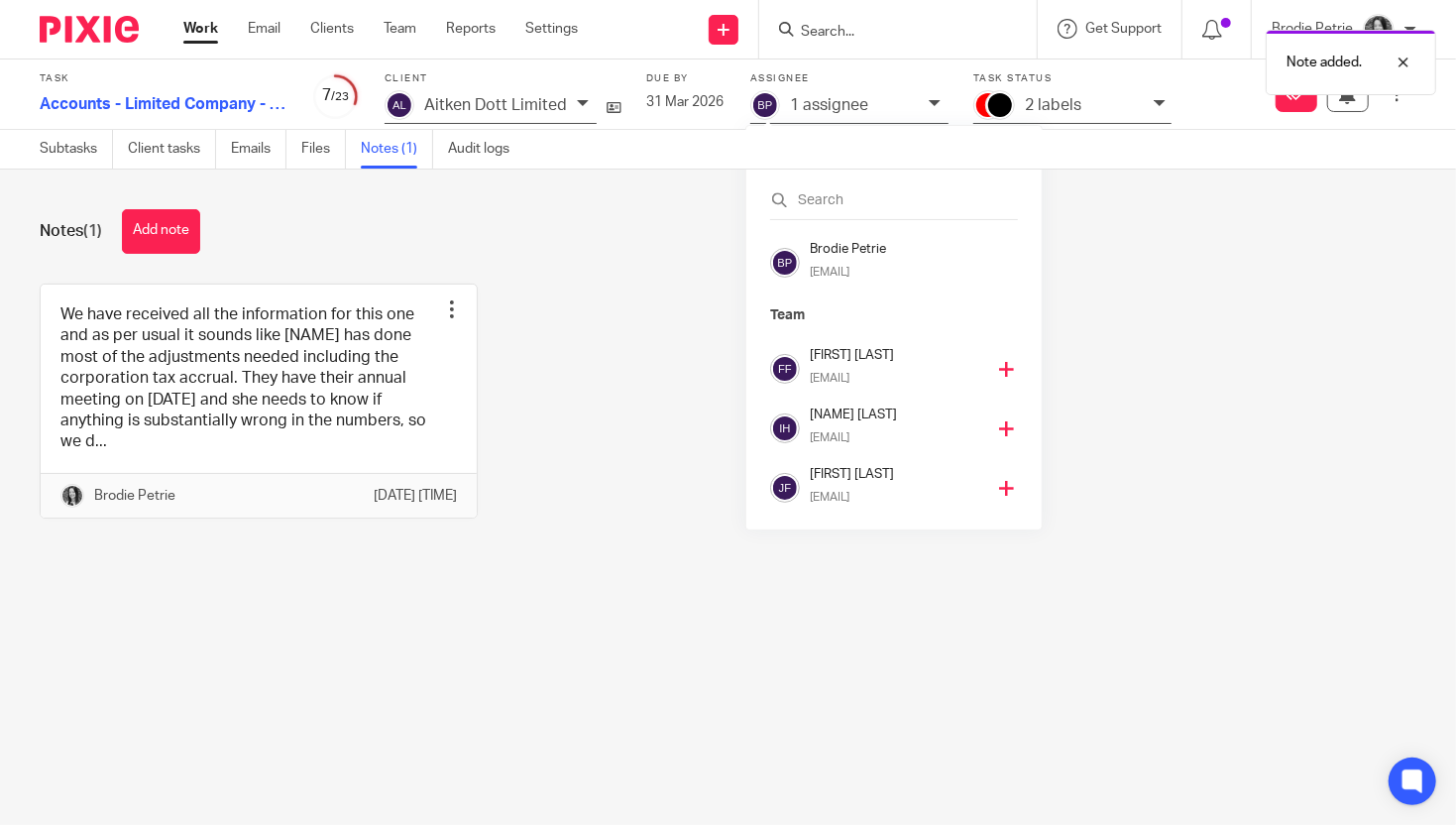 click on "[EMAIL]" at bounding box center (879, 438) 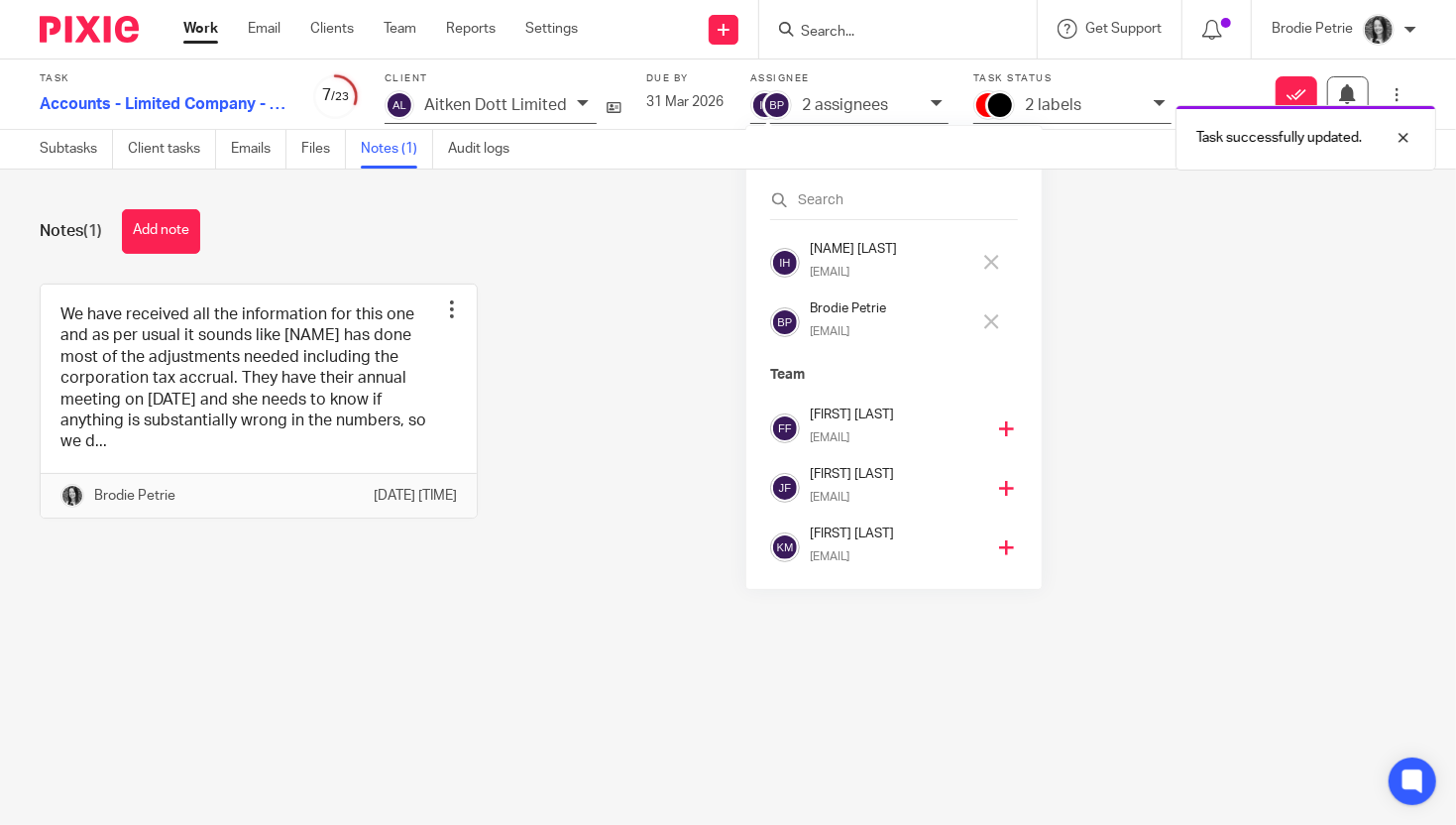 click on "[NAME] [LAST]
[EMAIL]" at bounding box center (895, 322) 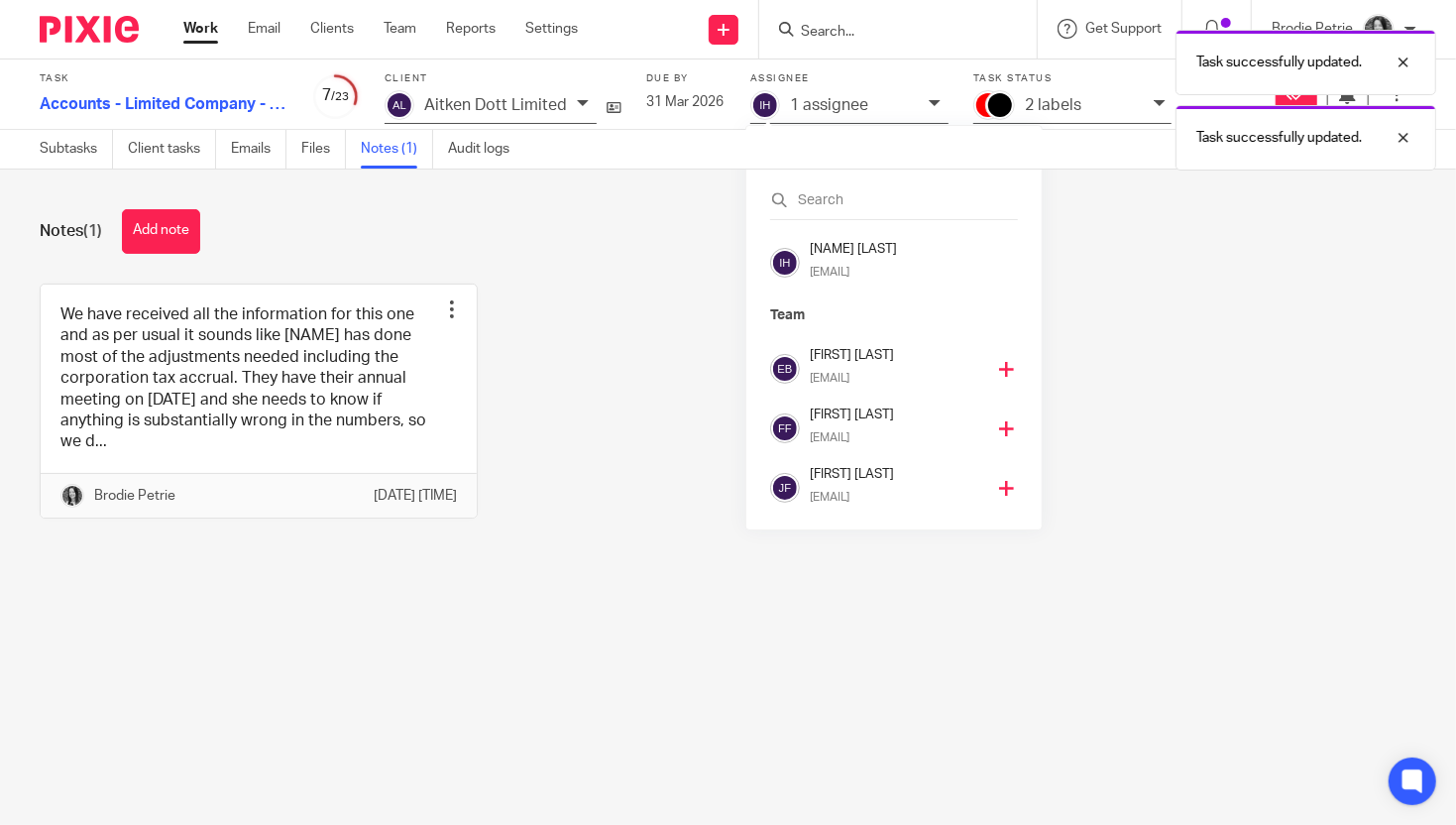 scroll, scrollTop: 172, scrollLeft: 0, axis: vertical 